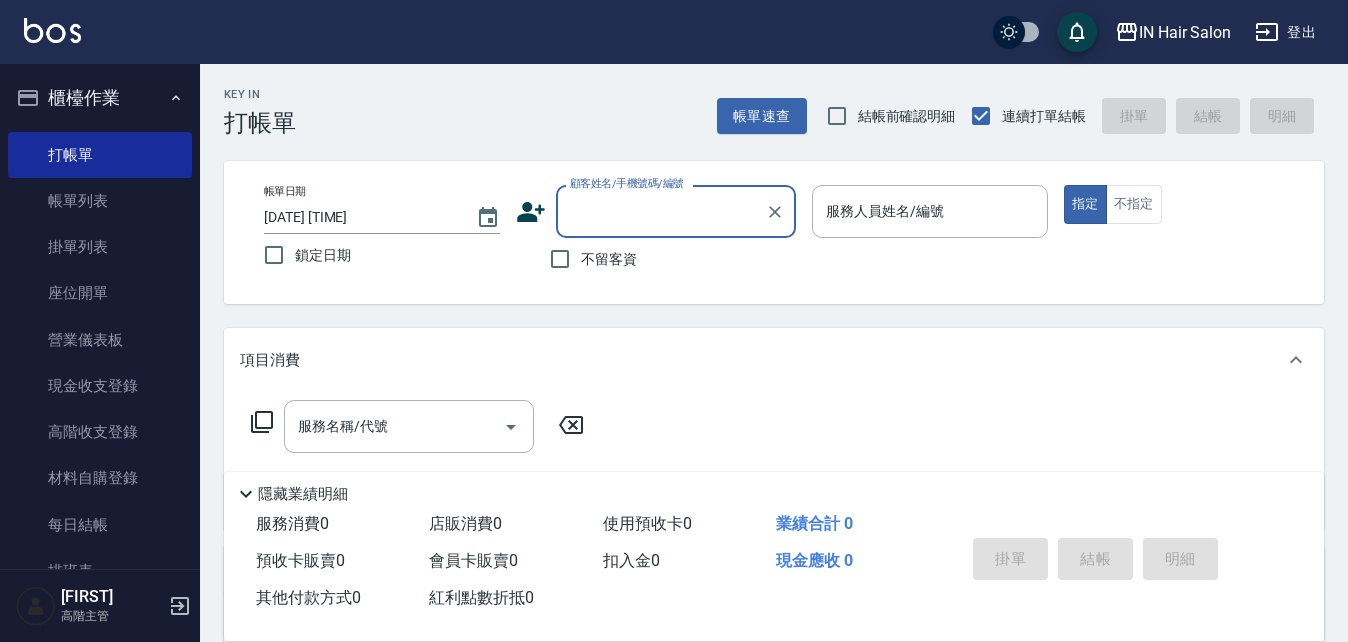scroll, scrollTop: 0, scrollLeft: 0, axis: both 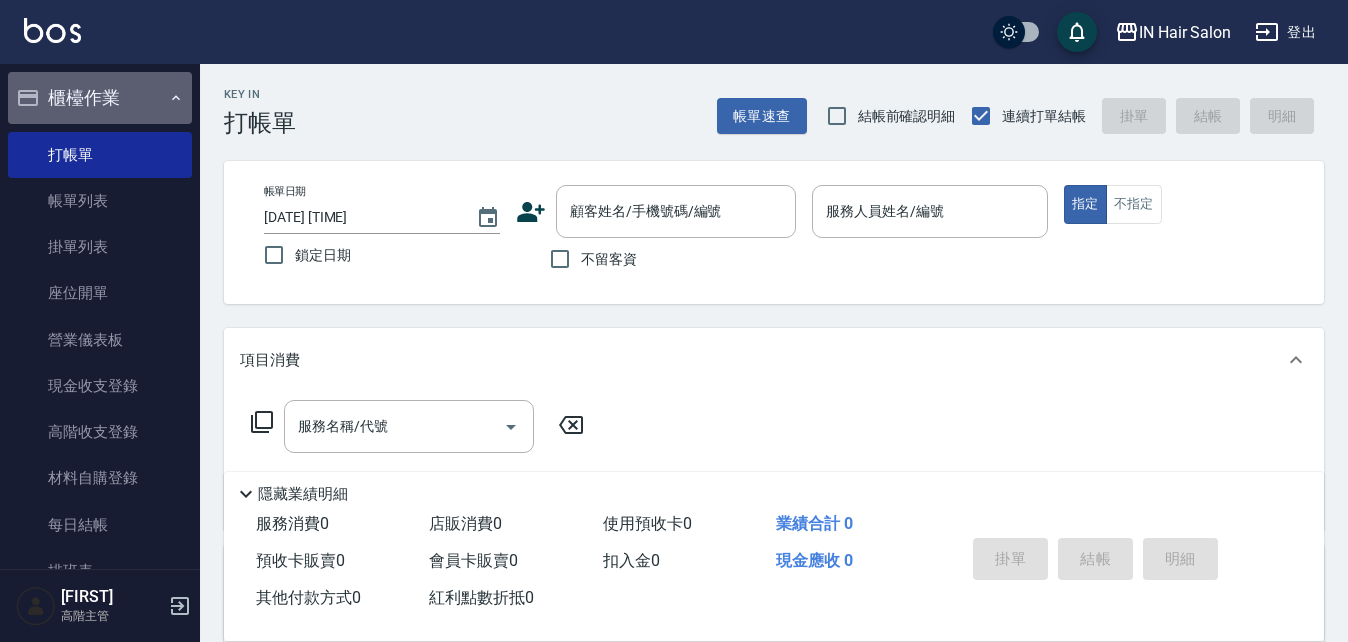 click 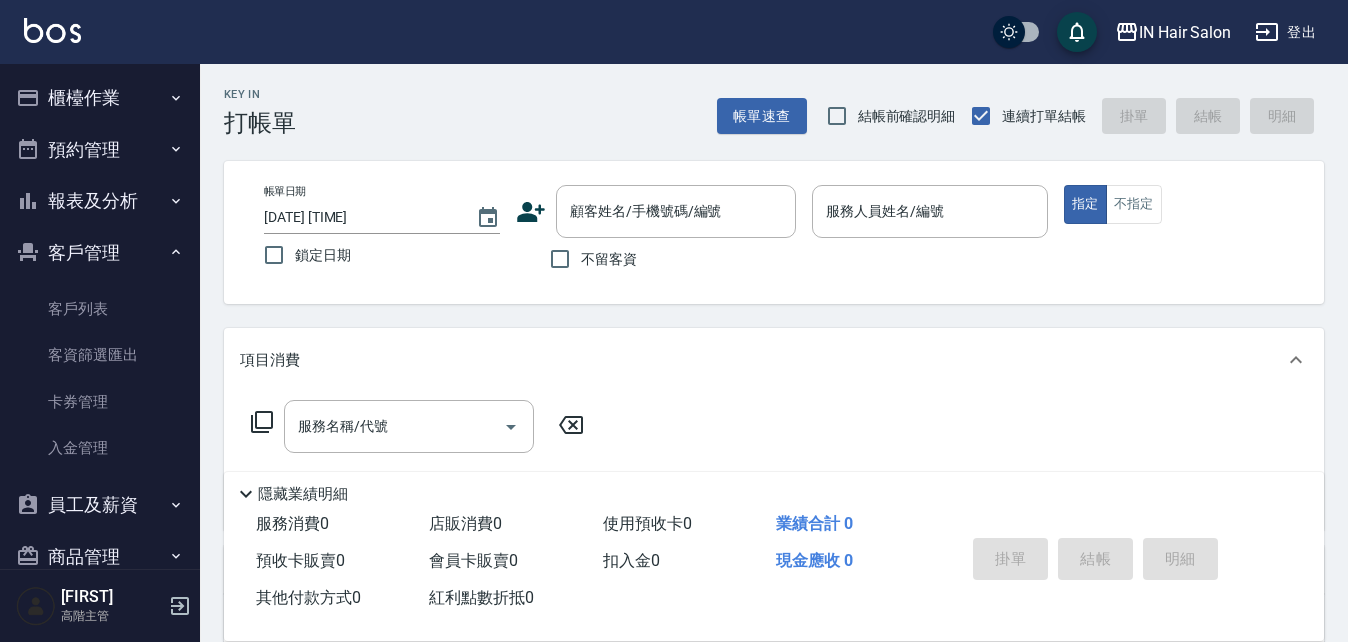 click on "客戶管理" at bounding box center [100, 253] 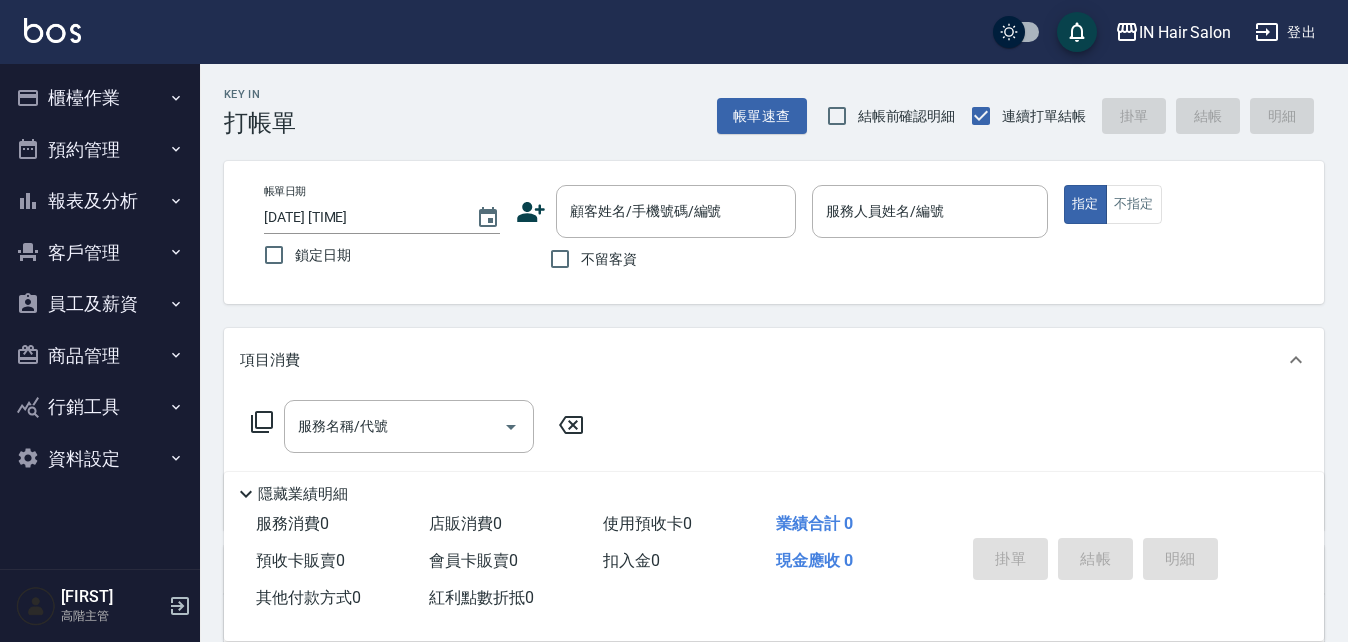 click 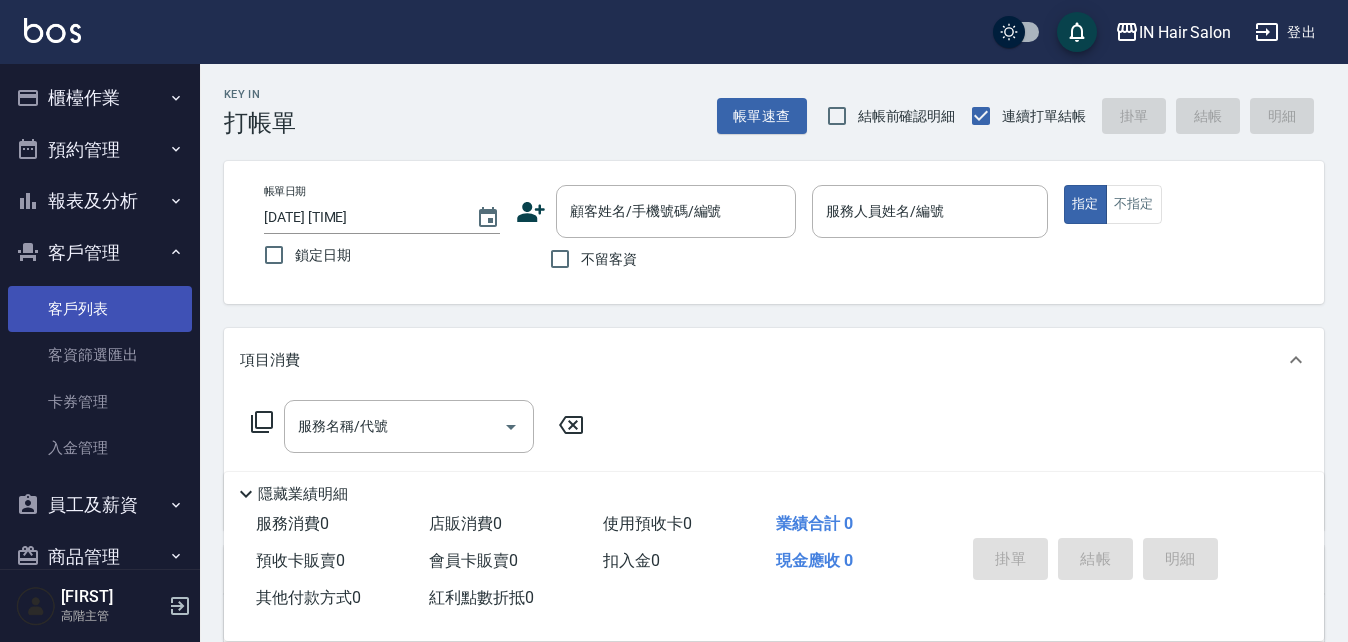 click on "客戶列表" at bounding box center [100, 309] 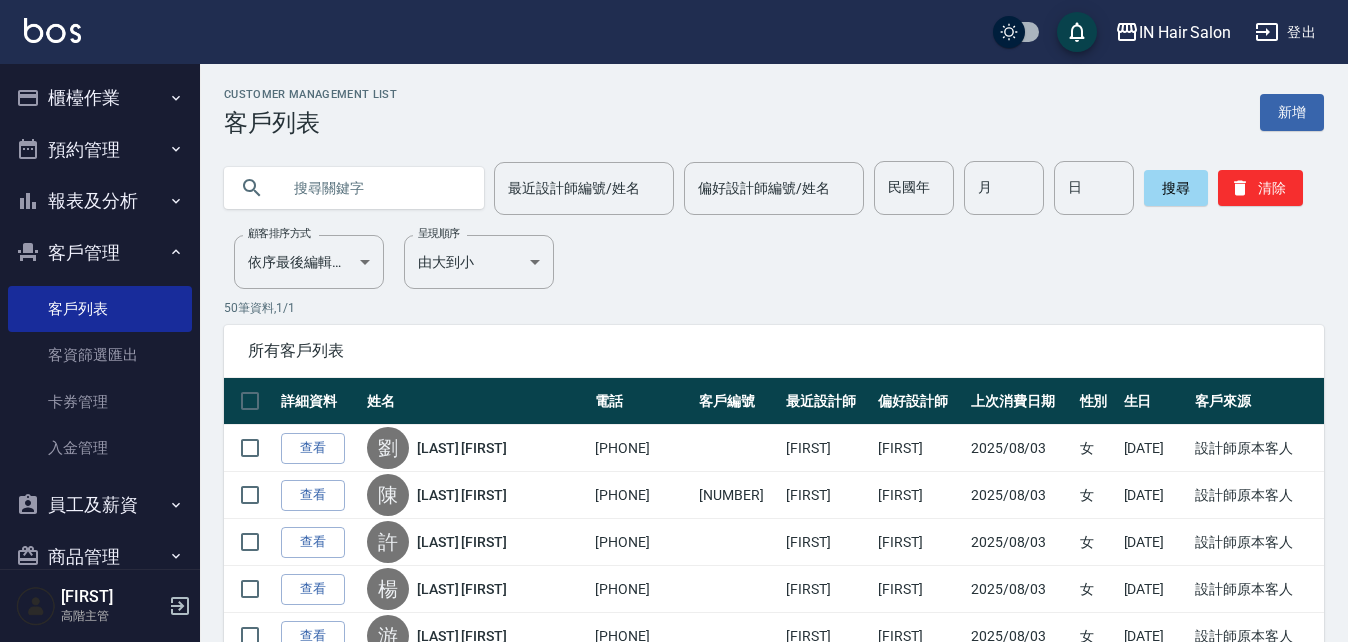 click at bounding box center (374, 188) 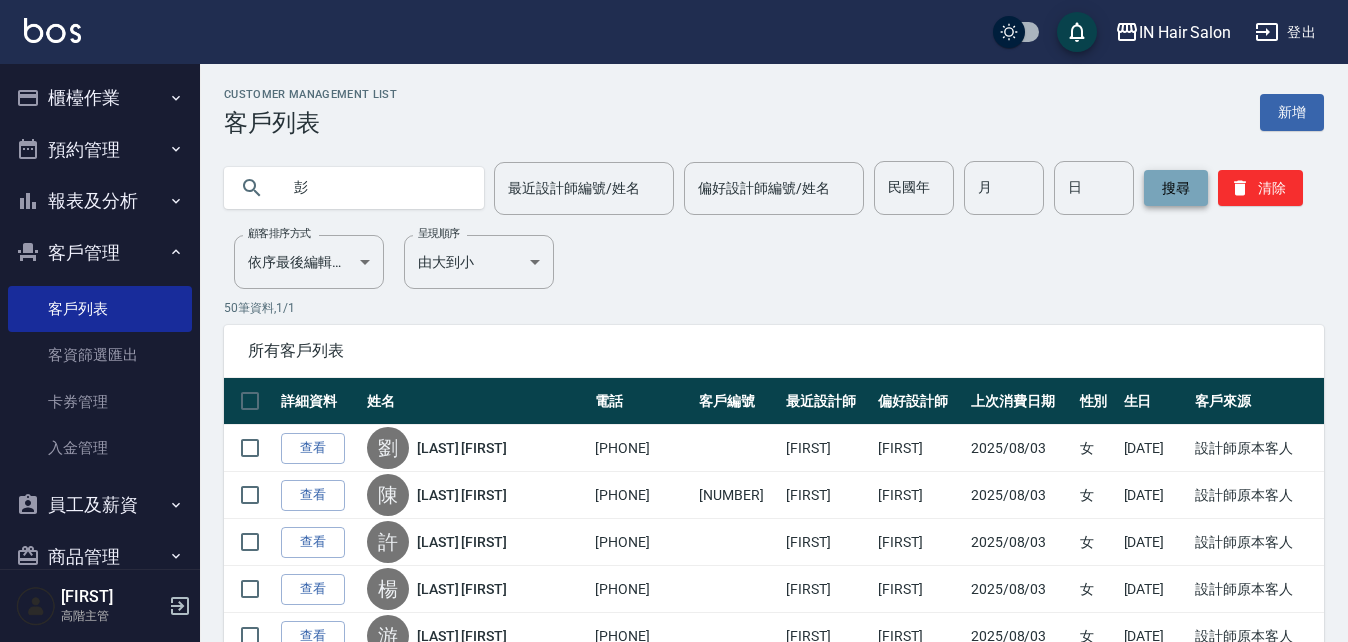type on "彭" 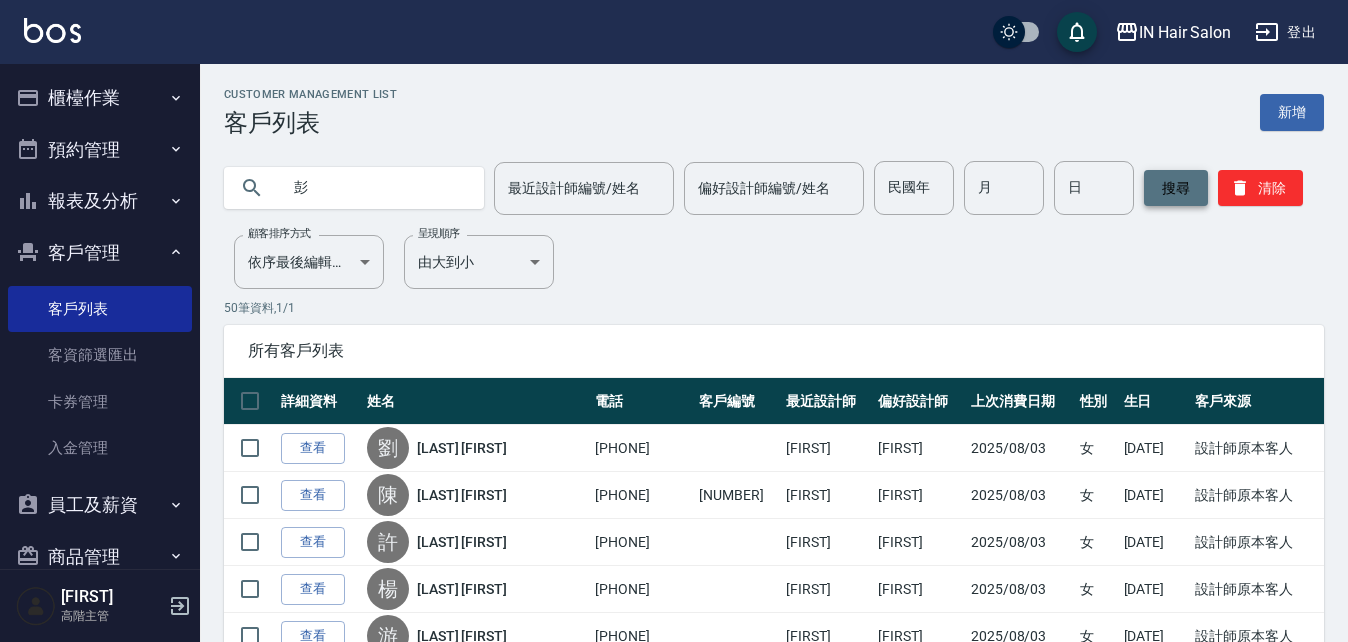 click on "搜尋" at bounding box center [1176, 188] 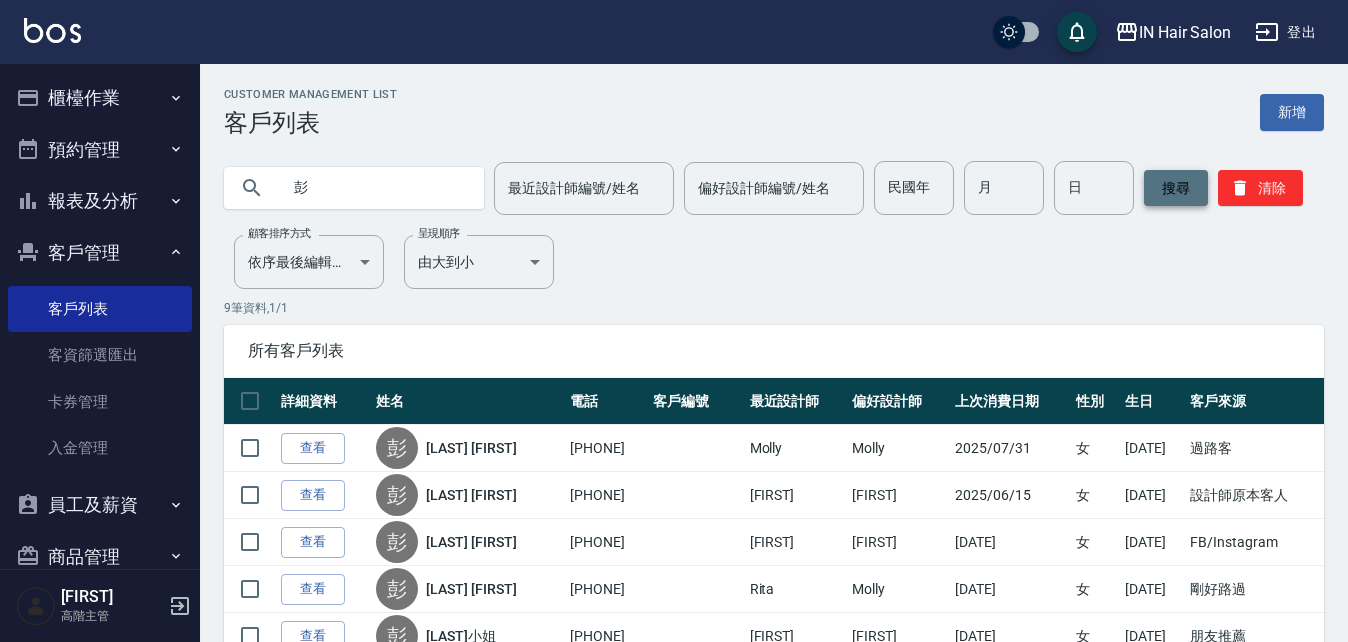 click on "搜尋" at bounding box center [1176, 188] 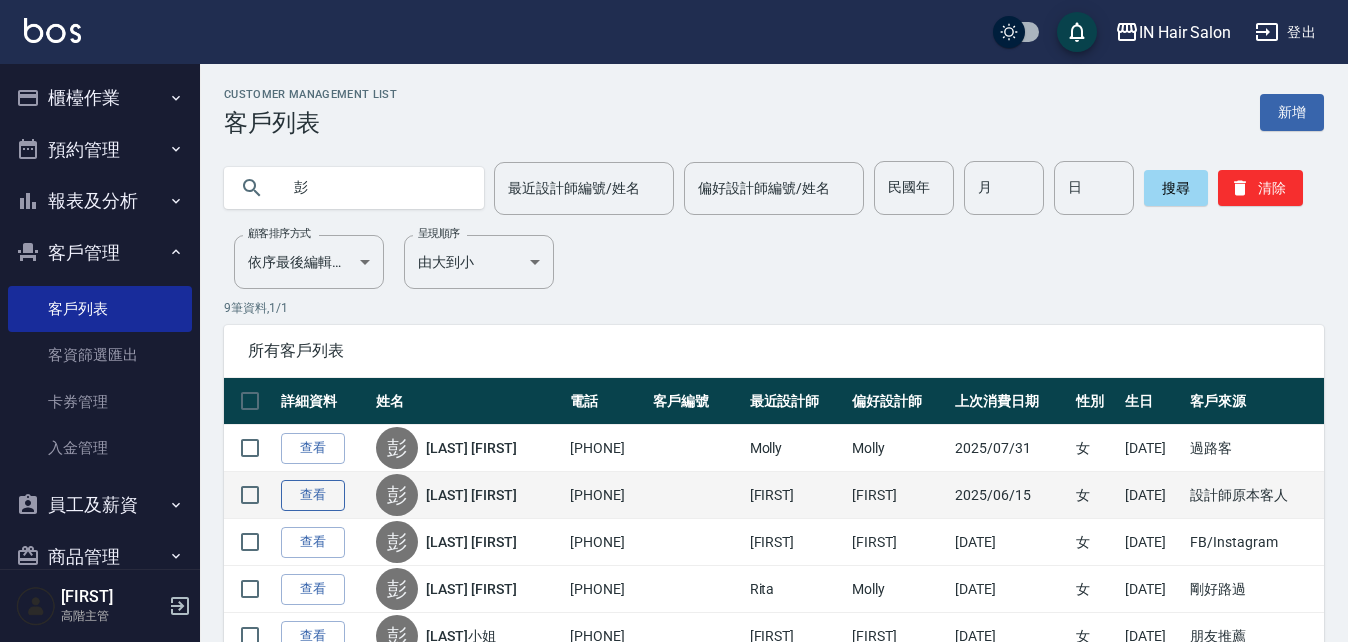 click on "查看" at bounding box center [313, 495] 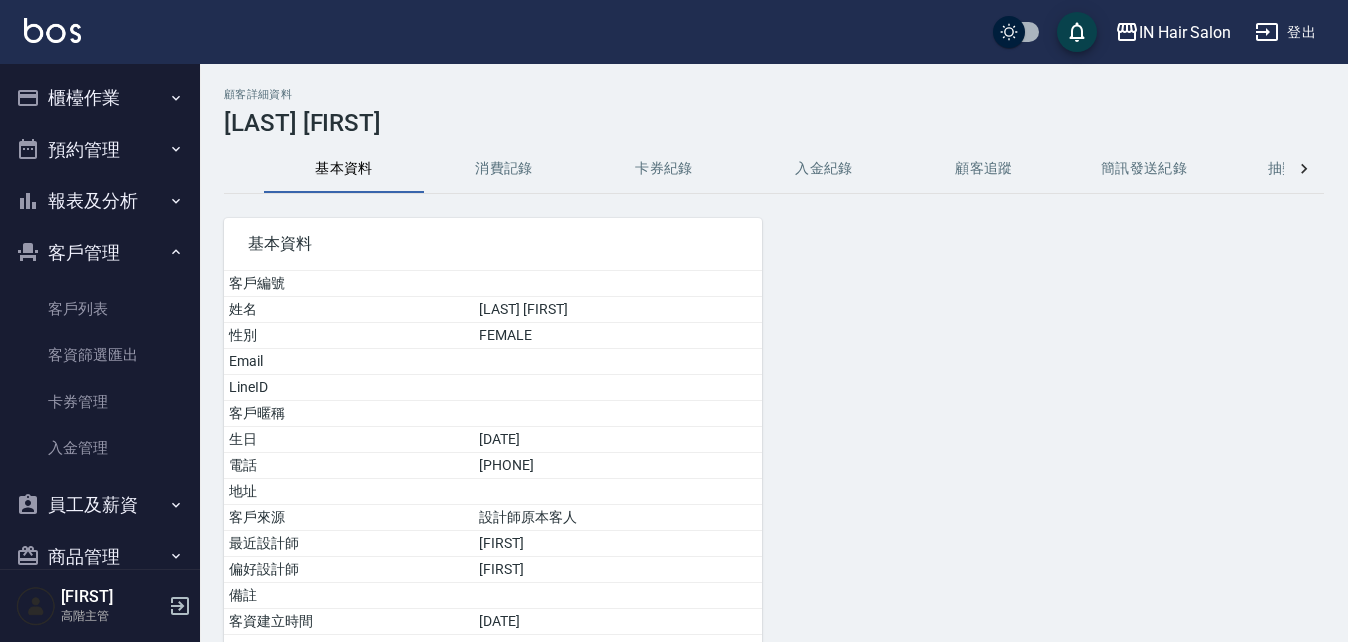 click on "消費記錄" at bounding box center [504, 169] 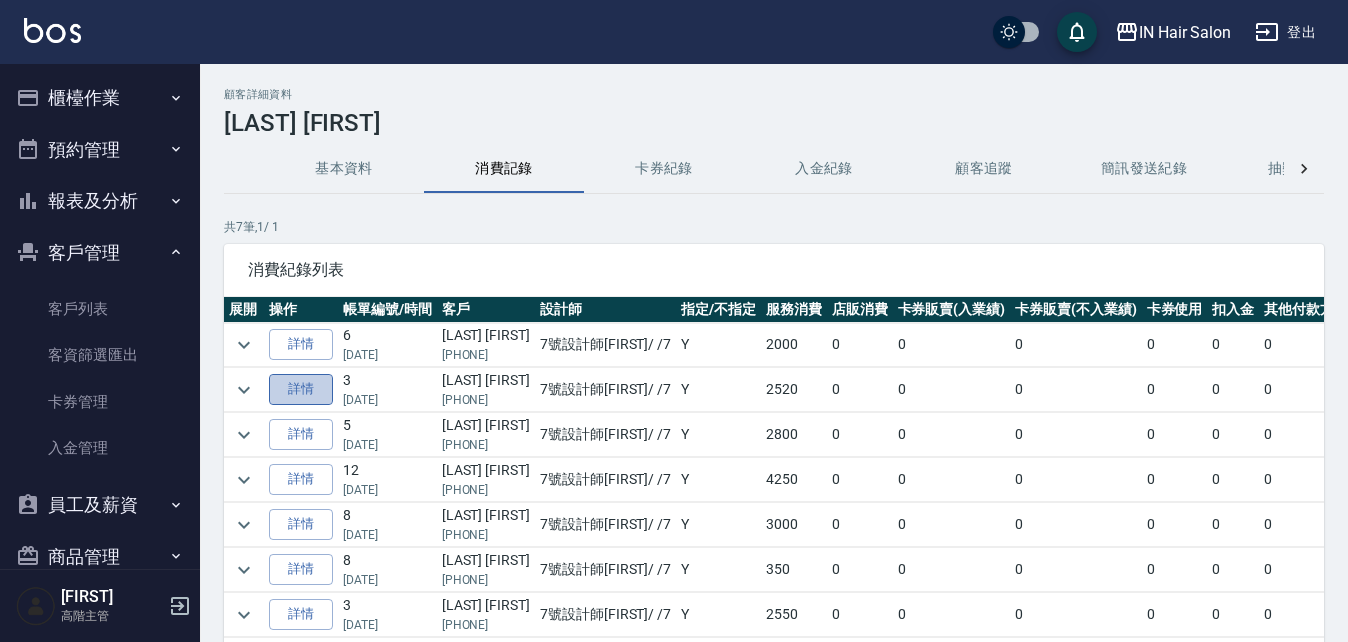 click on "詳情" at bounding box center [301, 389] 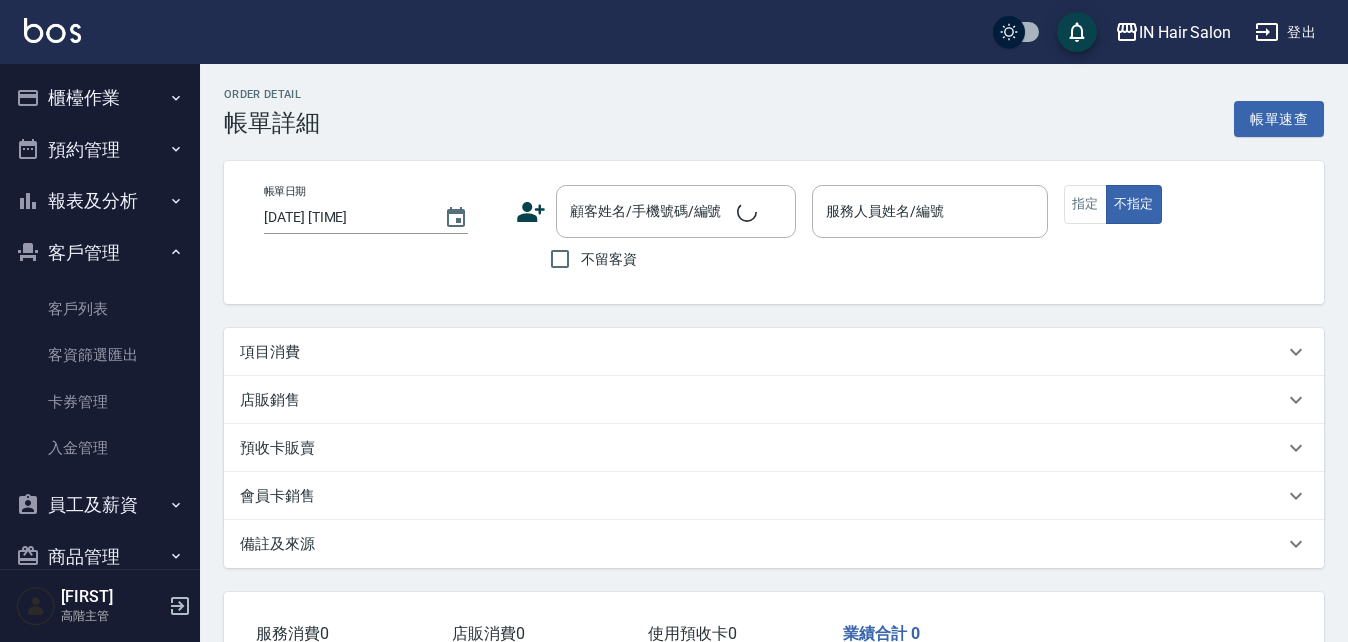 type on "[DATE] [TIME]" 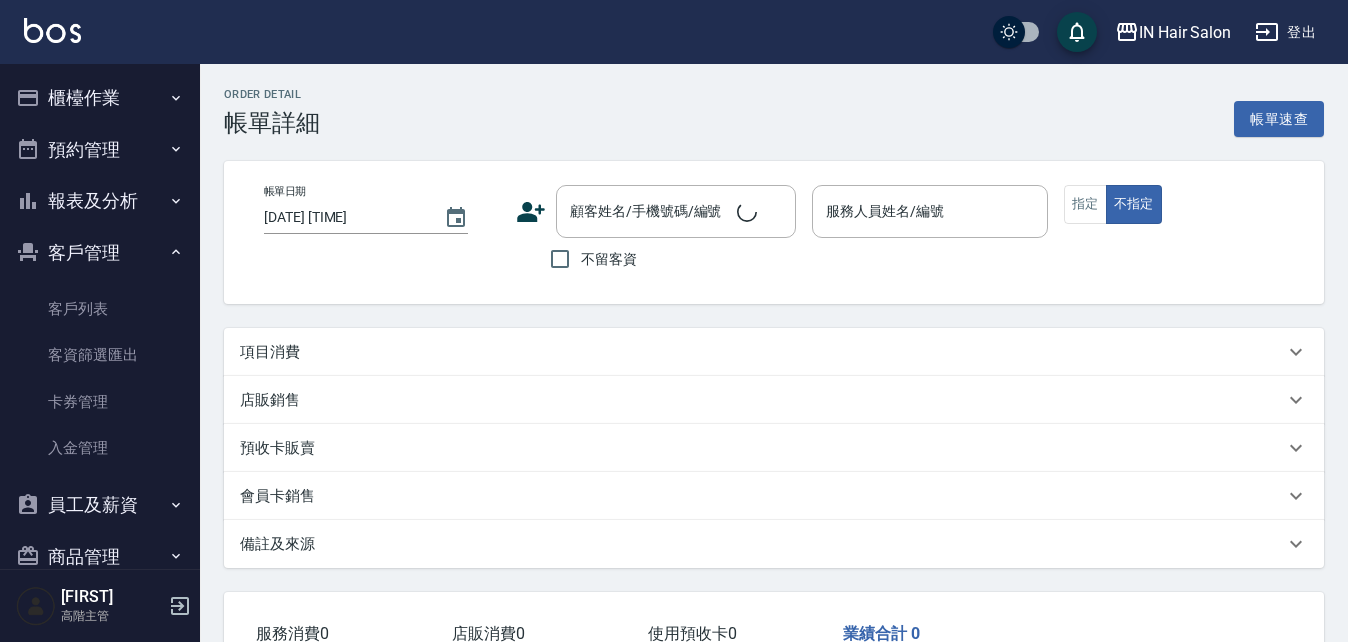 type on "7號設計師[FIRST]-[NUMBER]" 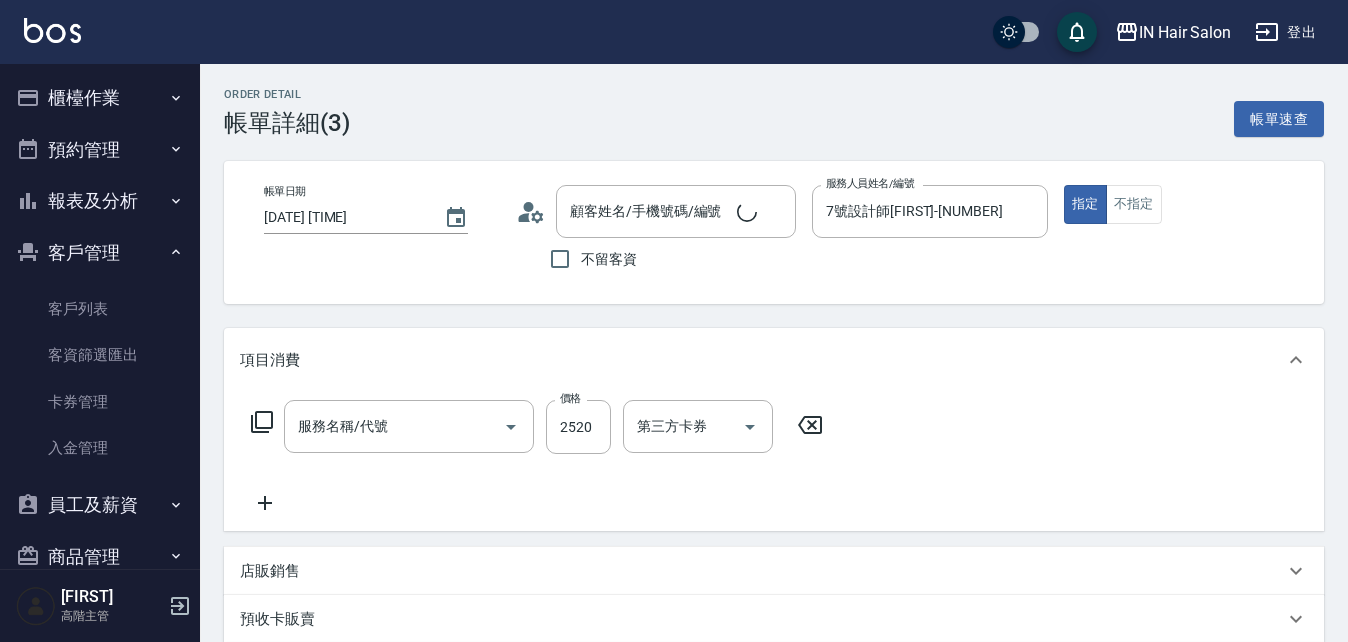 type on "[LAST] [FIRST]/[PHONE]/" 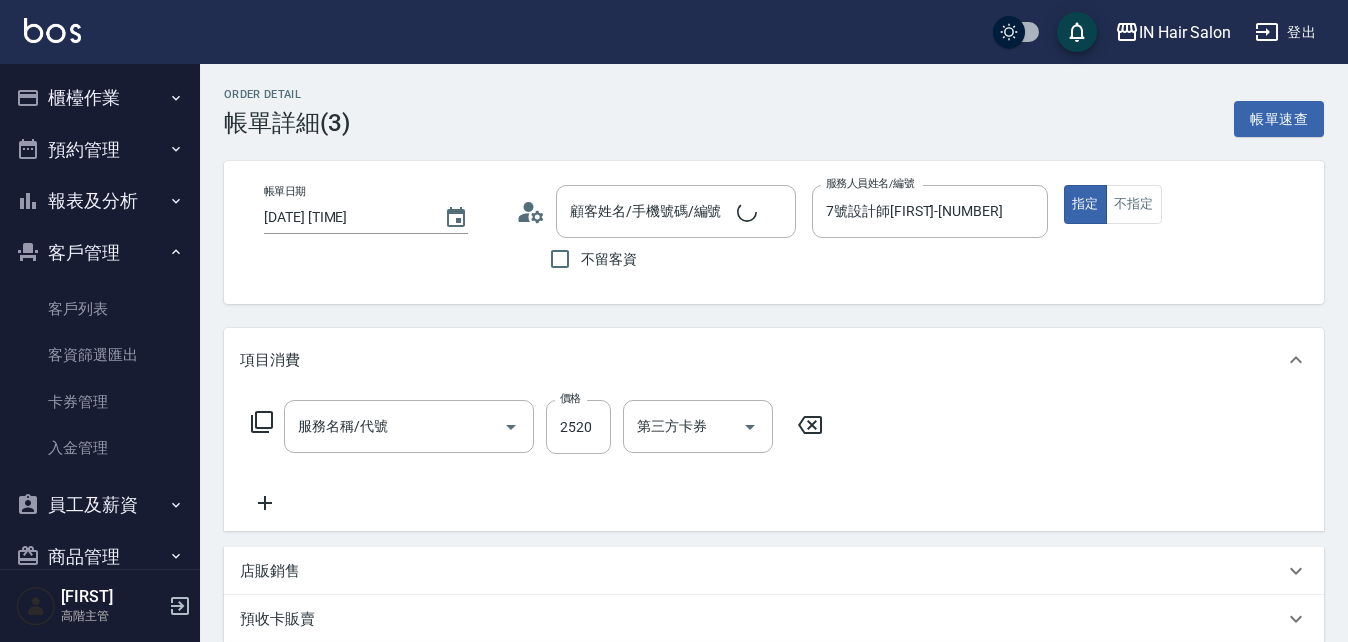 type on "燙(2000以上)(303)" 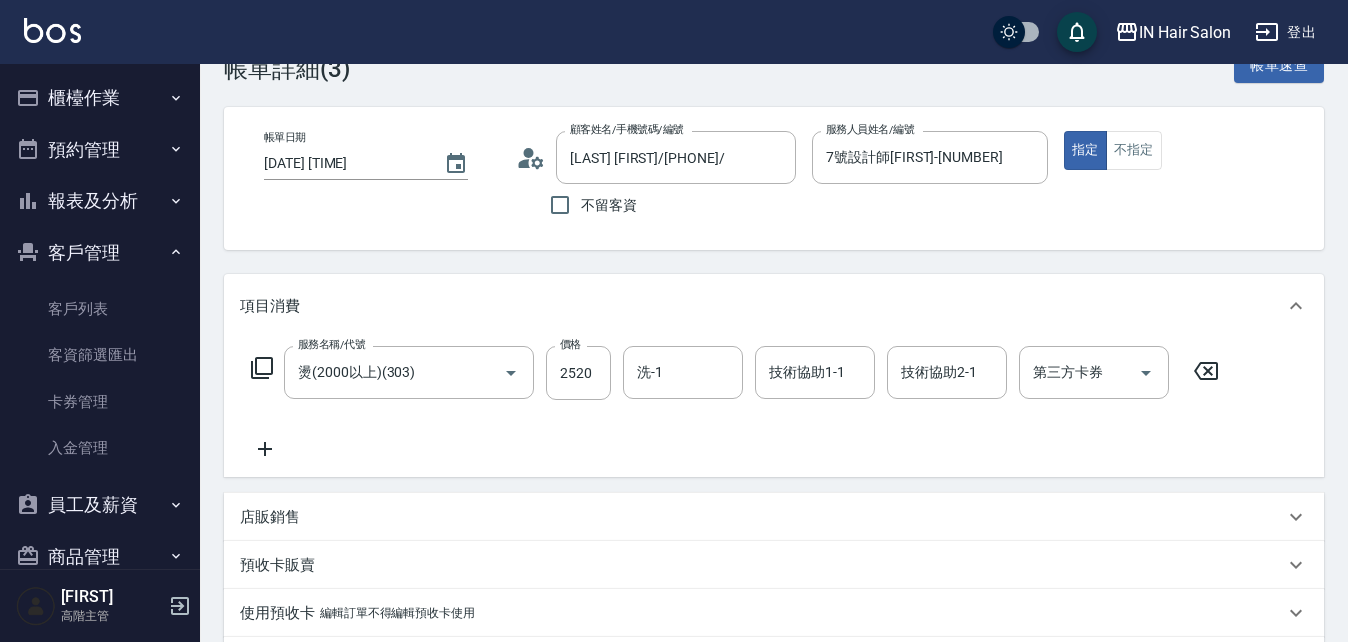 scroll, scrollTop: 0, scrollLeft: 0, axis: both 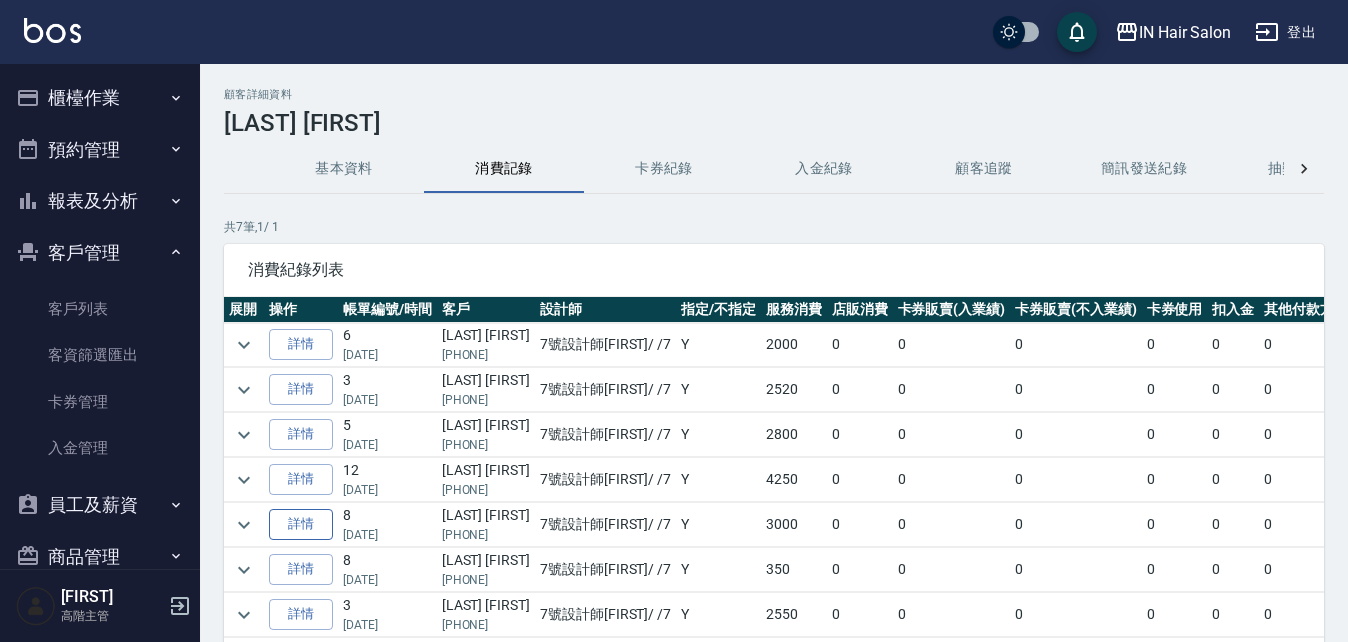 click on "詳情" at bounding box center (301, 524) 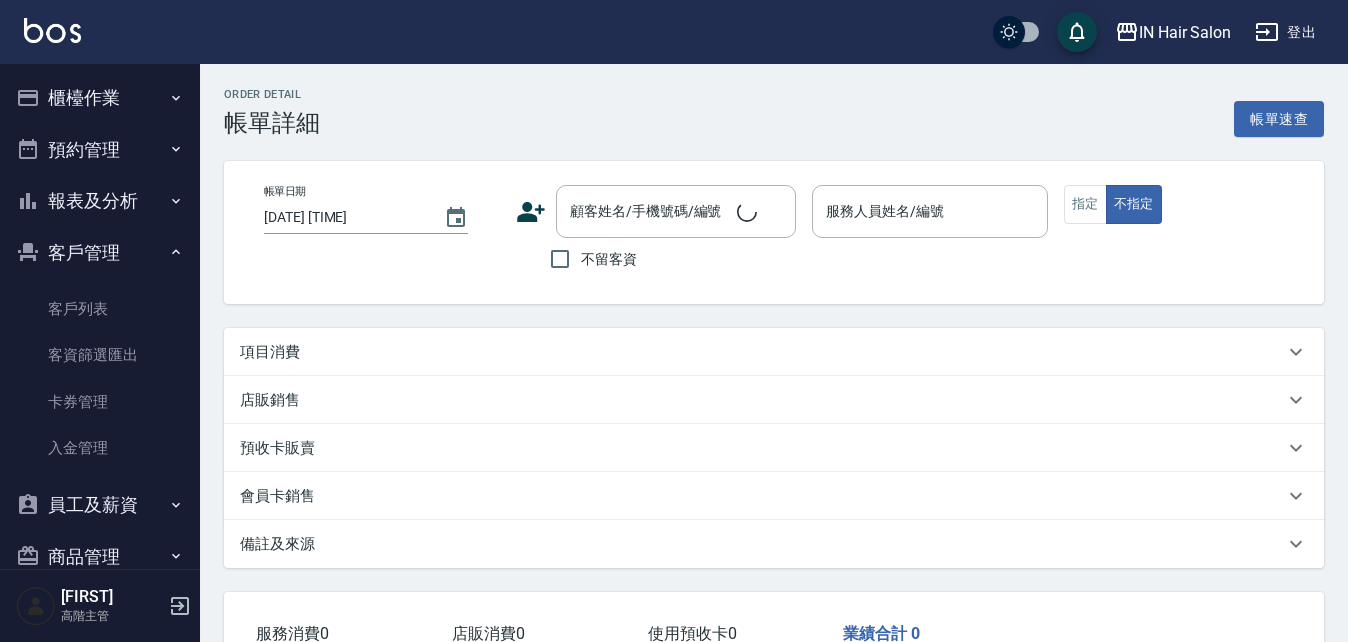 type on "[DATE] [TIME]" 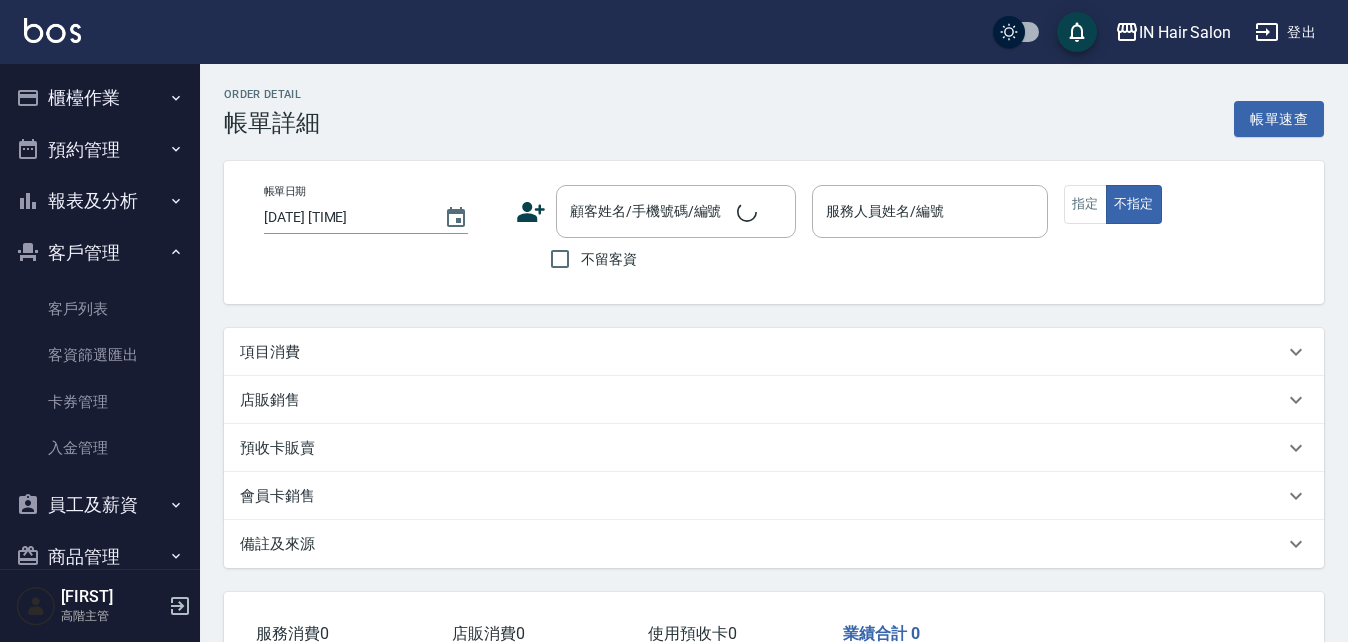 type on "7號設計師[FIRST]-[NUMBER]" 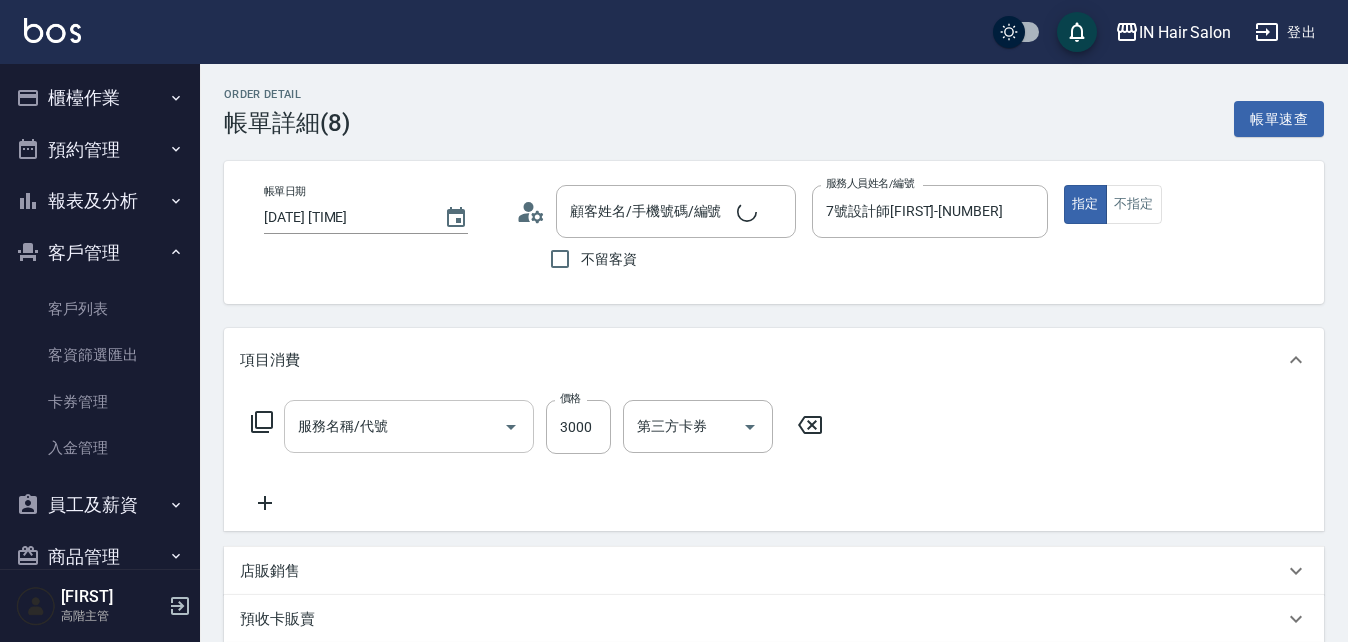 type on "[LAST] [FIRST]/[PHONE]/" 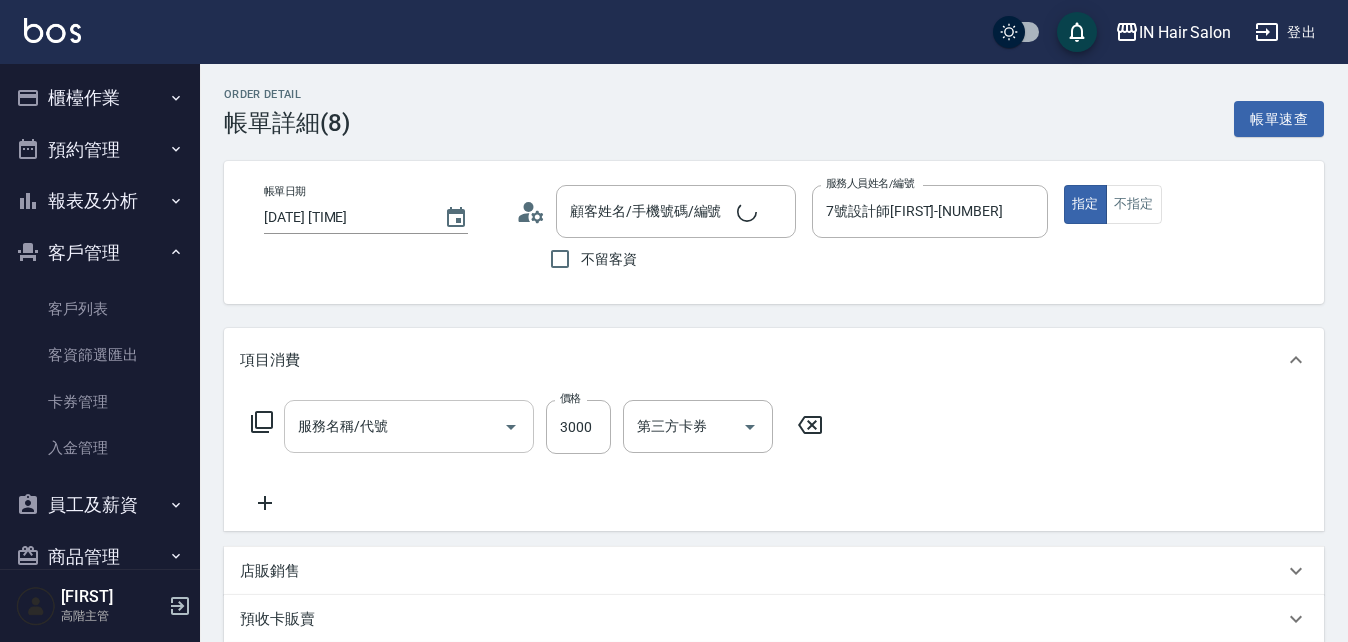 type on "燙(2000以上)(303)" 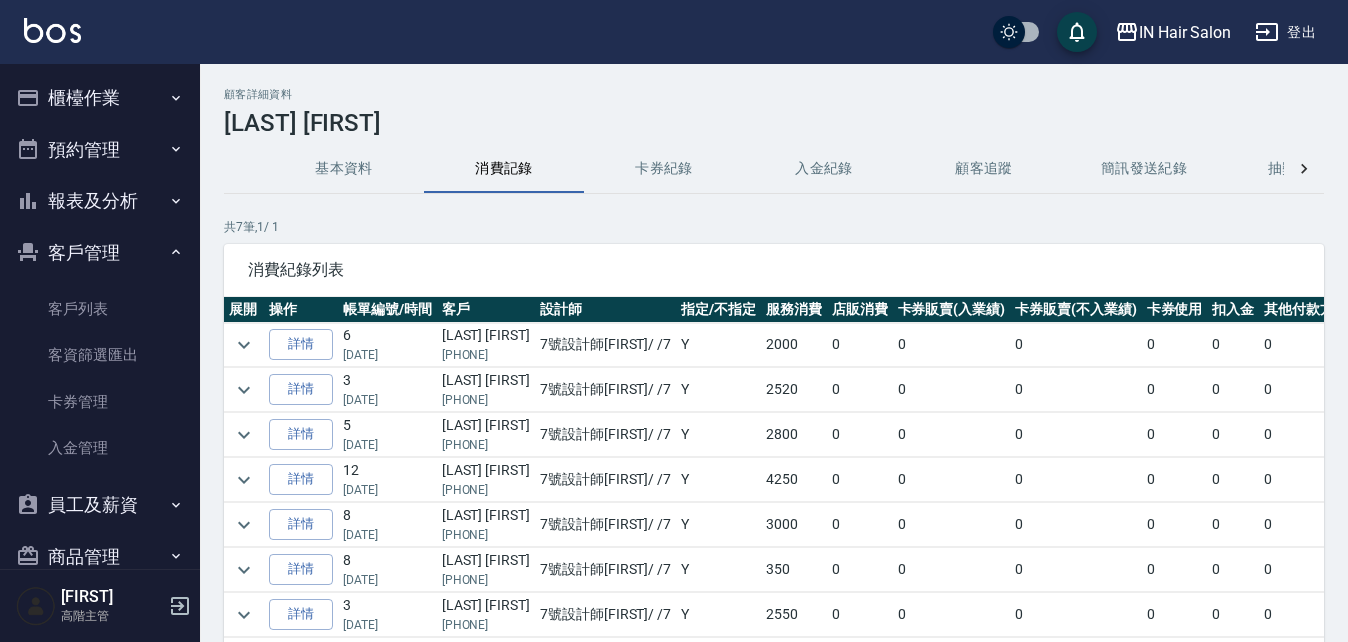 scroll, scrollTop: 14, scrollLeft: 0, axis: vertical 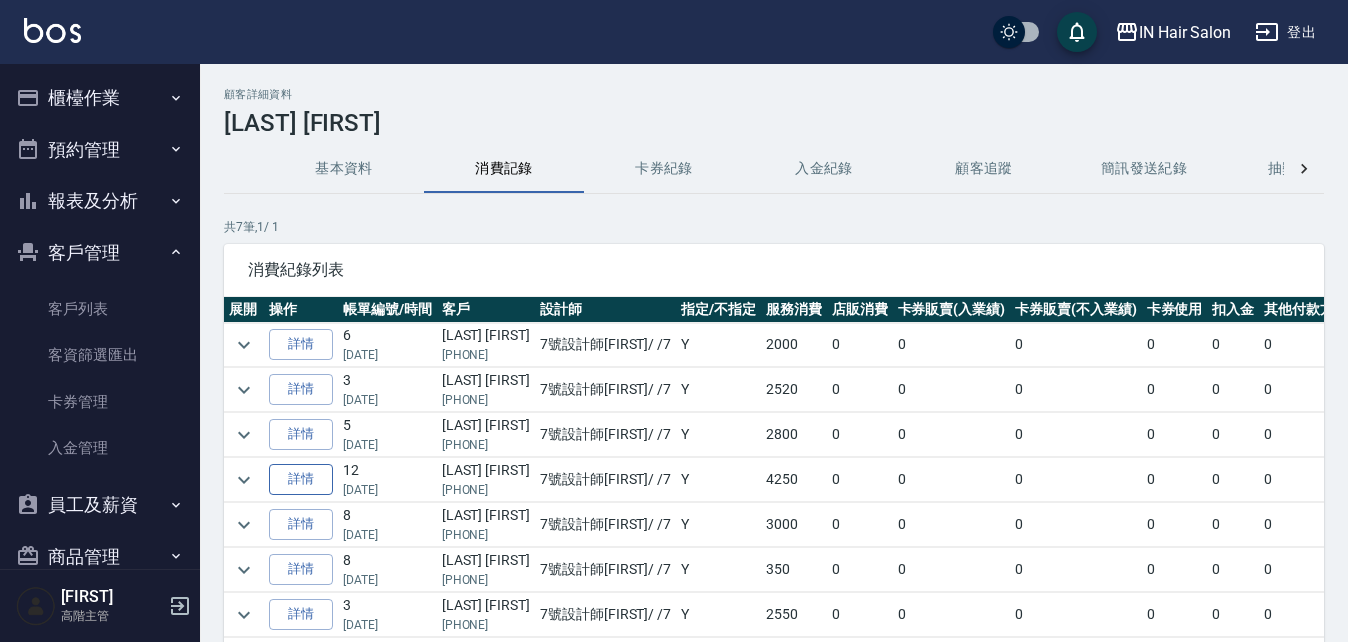 click on "詳情" at bounding box center (301, 479) 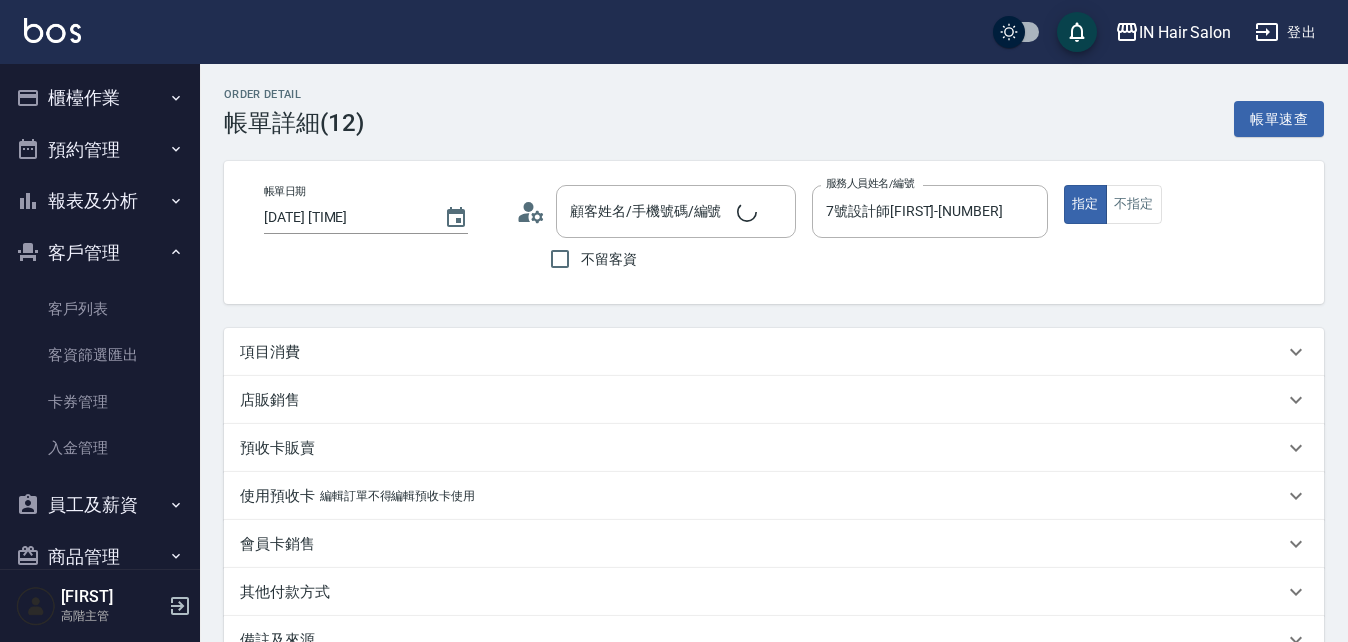 type on "[DATE] [TIME]" 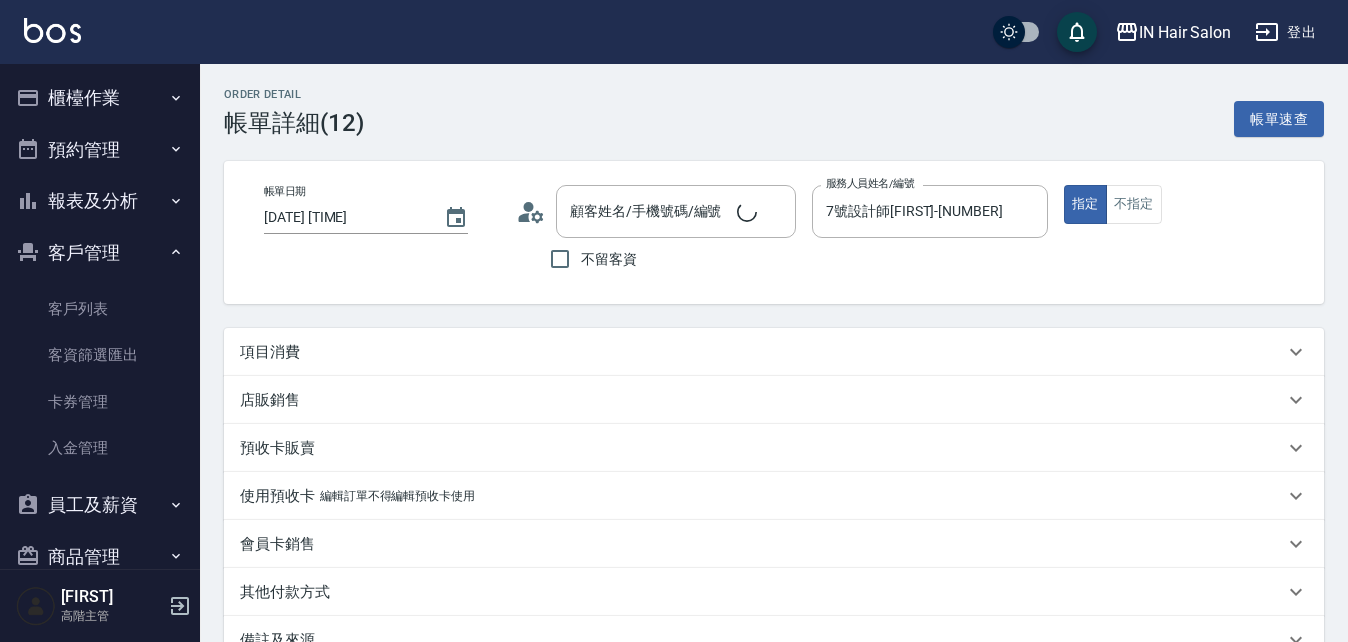 type on "7號設計師[FIRST]-[NUMBER]" 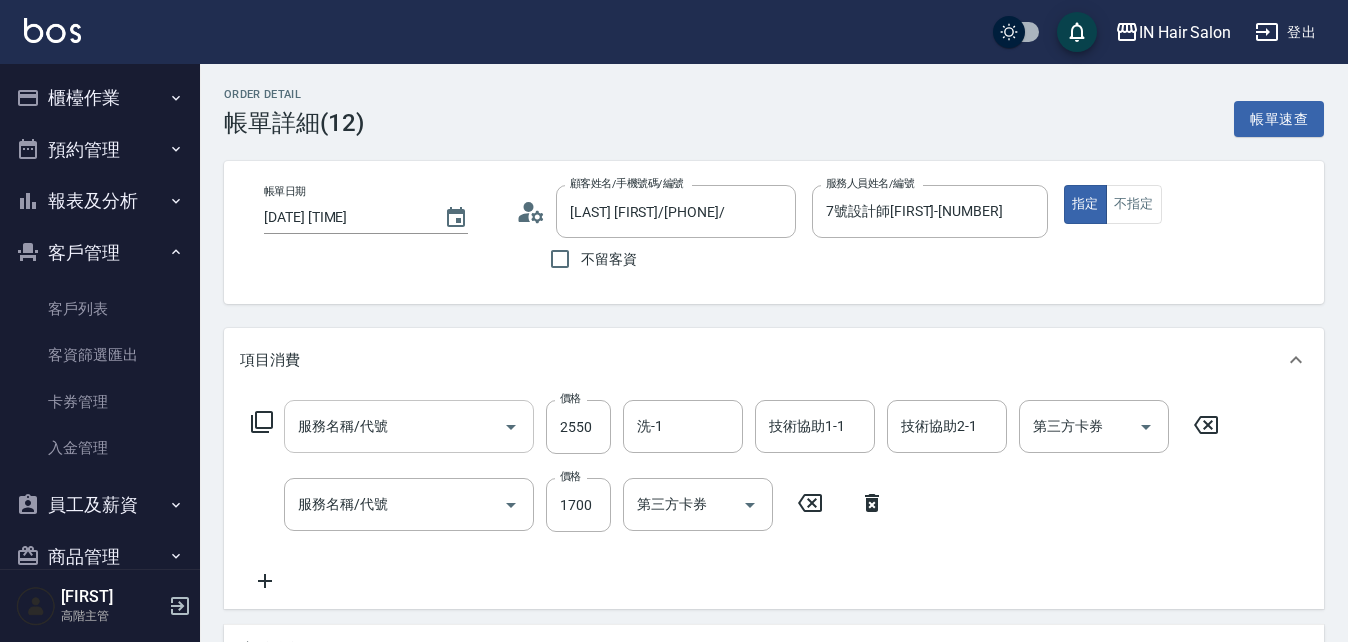 type on "燙(2000以上)(303)" 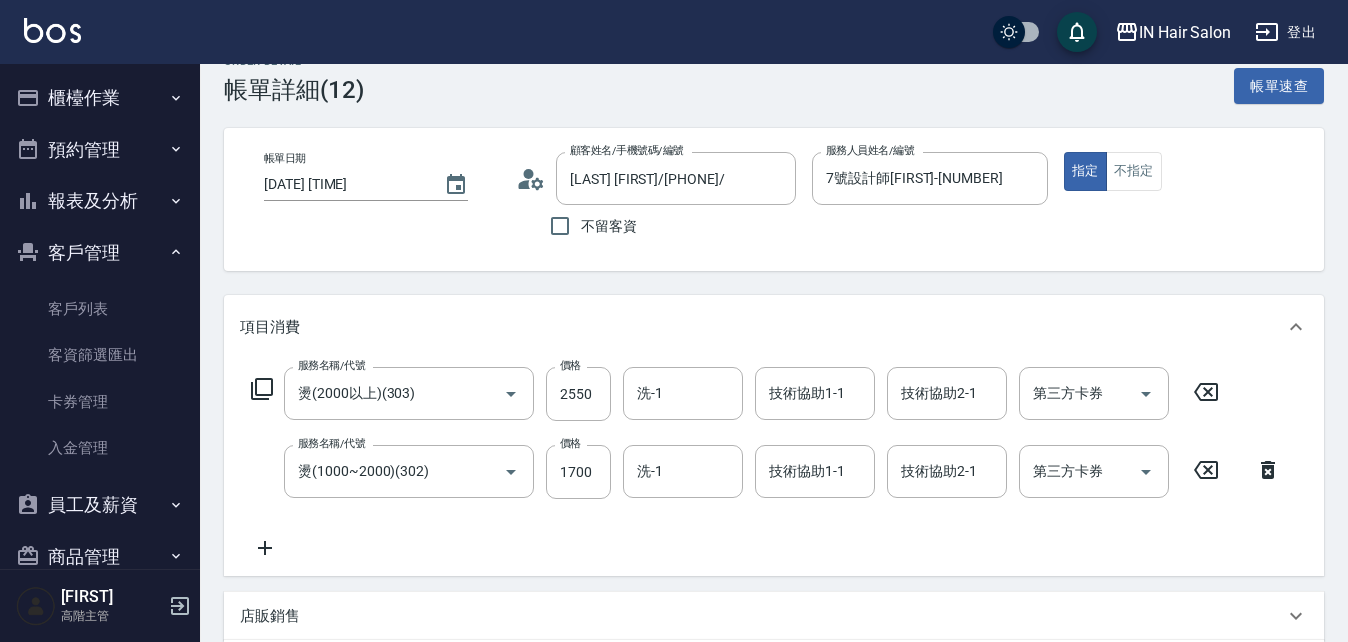 scroll, scrollTop: 0, scrollLeft: 0, axis: both 